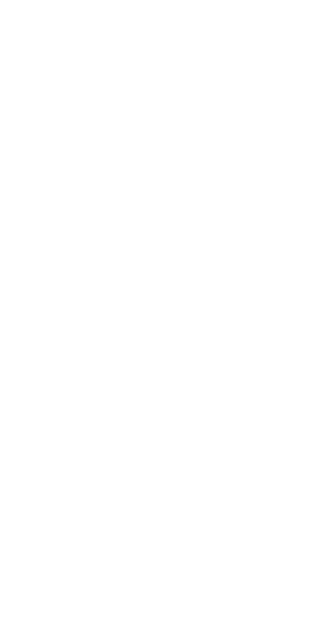scroll, scrollTop: 0, scrollLeft: 0, axis: both 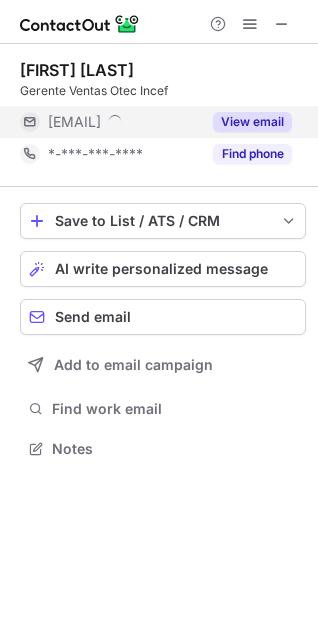 click on "View email" at bounding box center (252, 122) 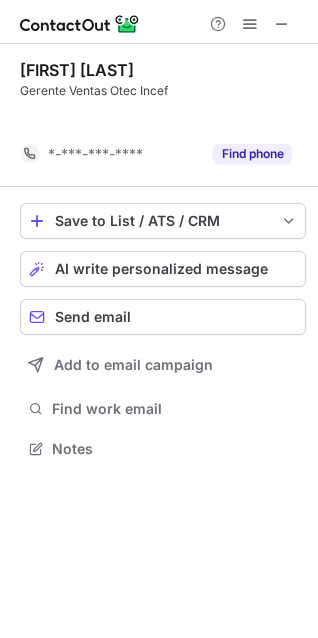 scroll, scrollTop: 403, scrollLeft: 318, axis: both 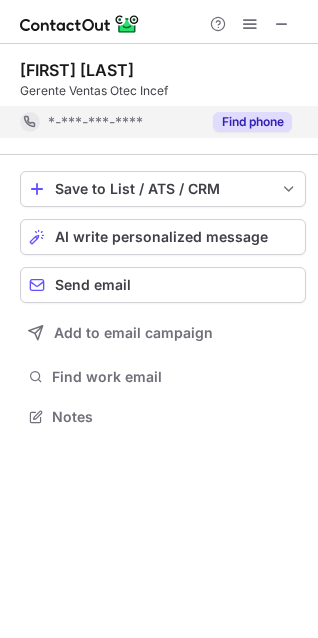 click on "Find phone" at bounding box center [252, 122] 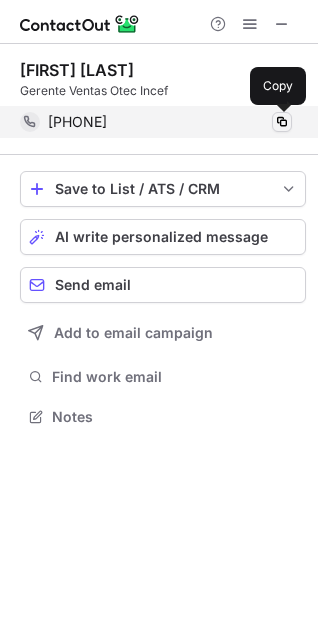 click at bounding box center (282, 122) 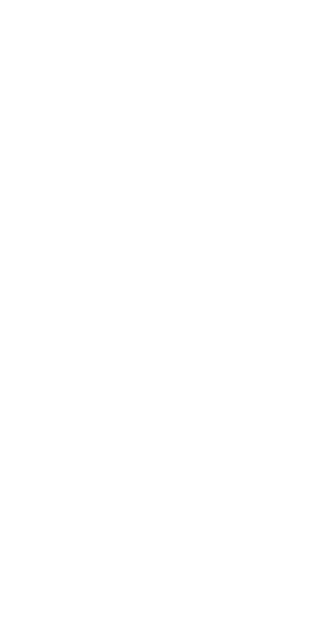 scroll, scrollTop: 0, scrollLeft: 0, axis: both 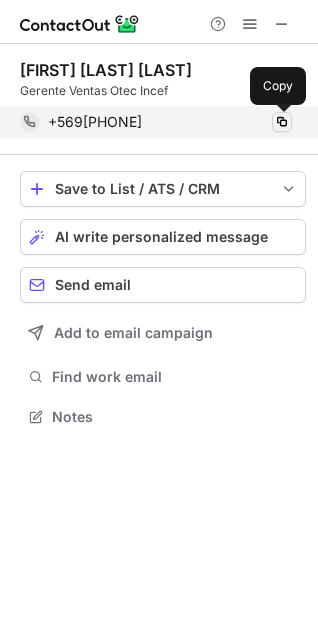 click at bounding box center [282, 122] 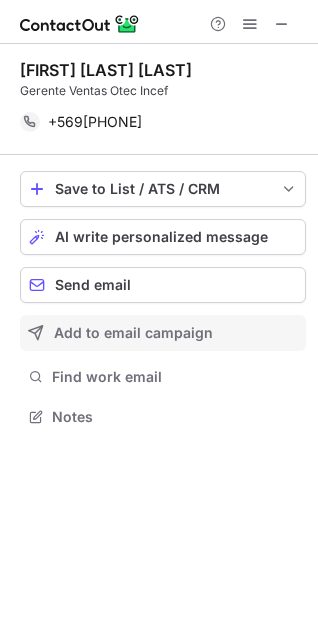 scroll, scrollTop: 441, scrollLeft: 318, axis: both 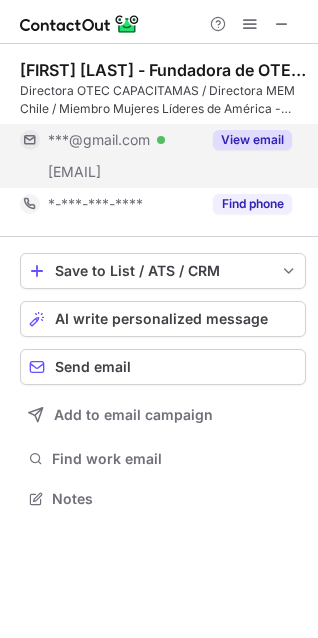 click on "View email" at bounding box center [252, 140] 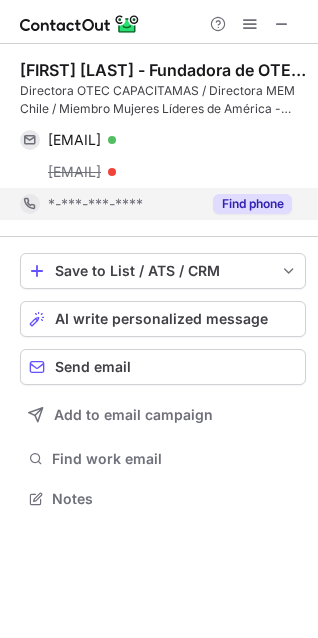 click on "Find phone" at bounding box center [252, 204] 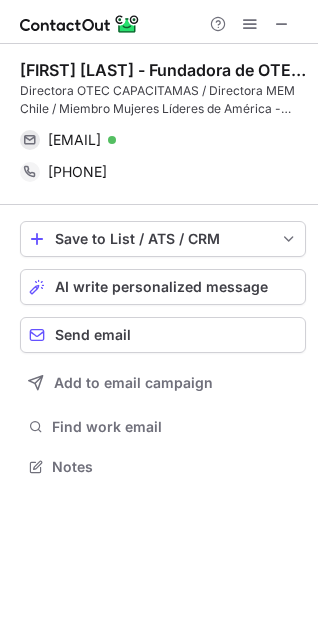 scroll, scrollTop: 453, scrollLeft: 318, axis: both 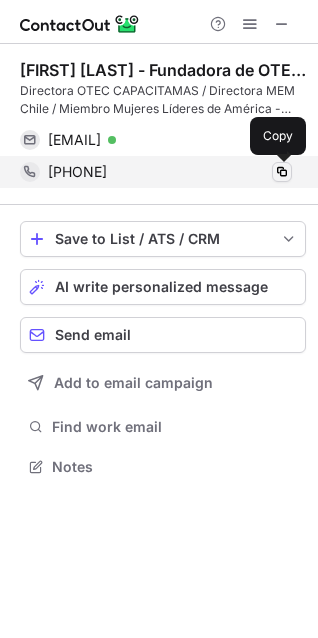 click at bounding box center (282, 172) 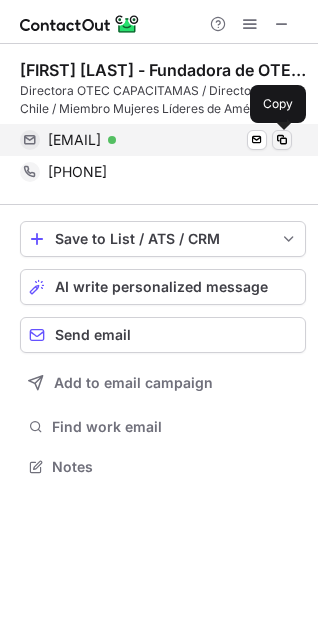 click at bounding box center [282, 140] 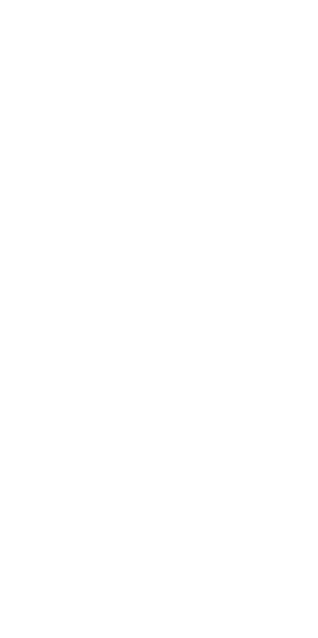 scroll, scrollTop: 0, scrollLeft: 0, axis: both 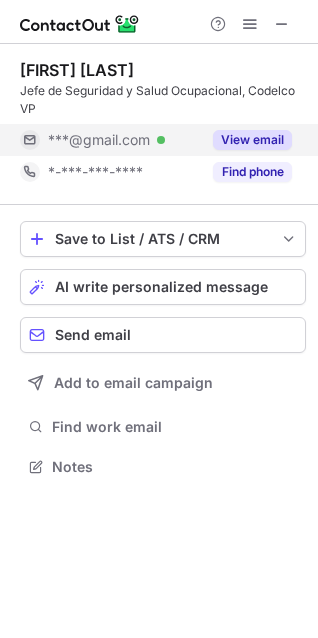 click on "View email" at bounding box center (246, 140) 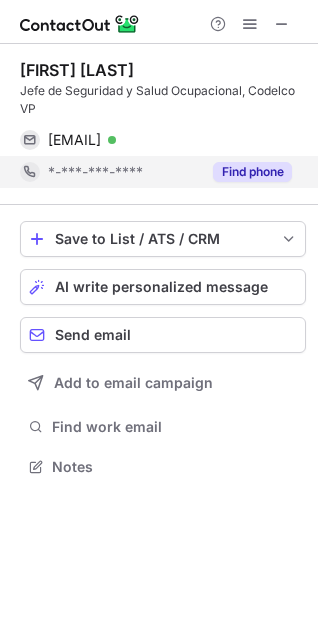 click on "Find phone" at bounding box center (252, 172) 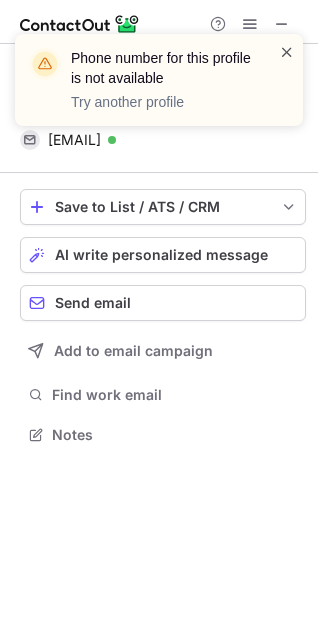 scroll, scrollTop: 421, scrollLeft: 318, axis: both 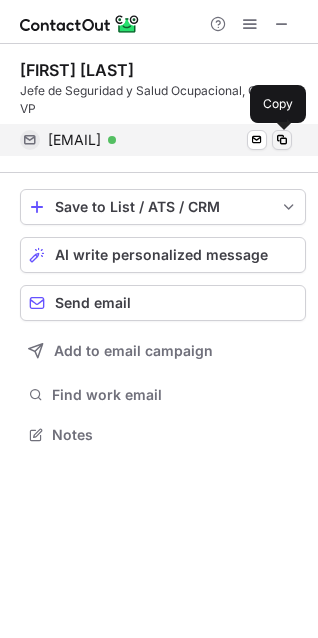 click at bounding box center [282, 140] 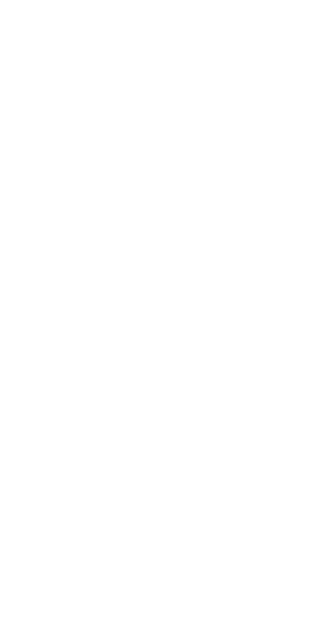 scroll, scrollTop: 0, scrollLeft: 0, axis: both 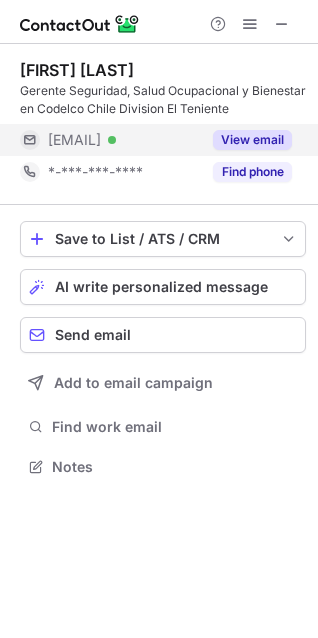 click on "View email" at bounding box center [252, 140] 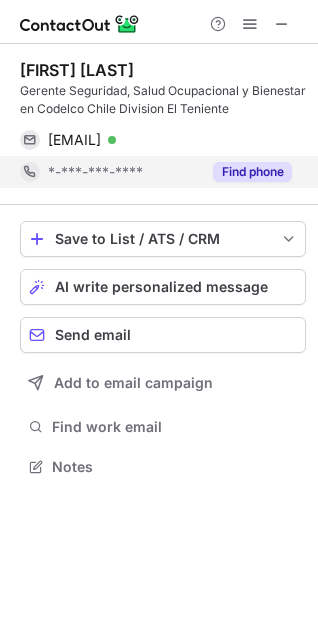 click on "Find phone" at bounding box center (252, 172) 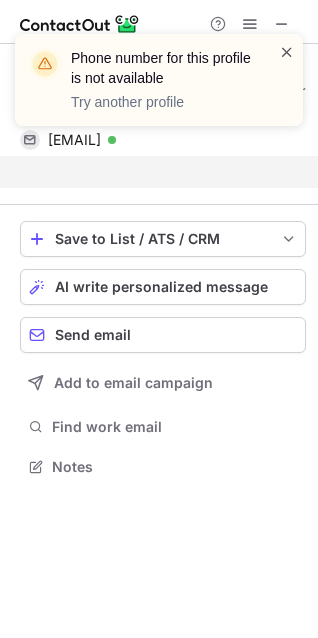 scroll, scrollTop: 421, scrollLeft: 318, axis: both 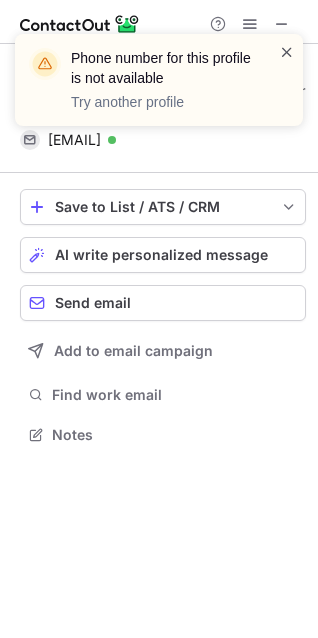 click at bounding box center (287, 52) 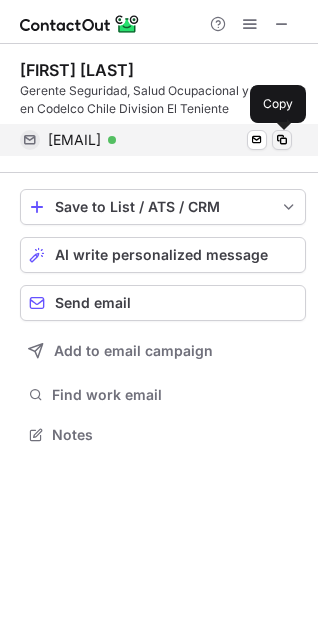 click at bounding box center (282, 140) 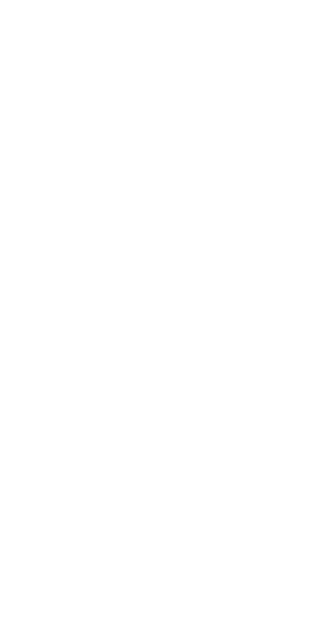 scroll, scrollTop: 0, scrollLeft: 0, axis: both 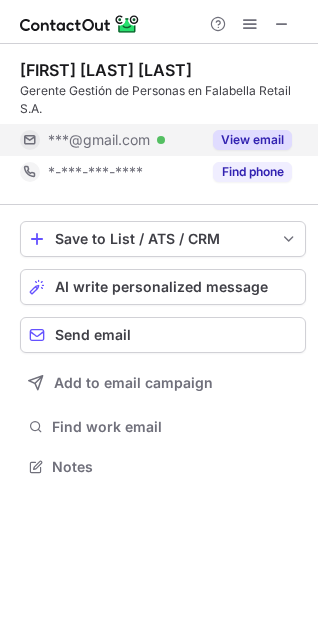 click on "View email" at bounding box center (252, 140) 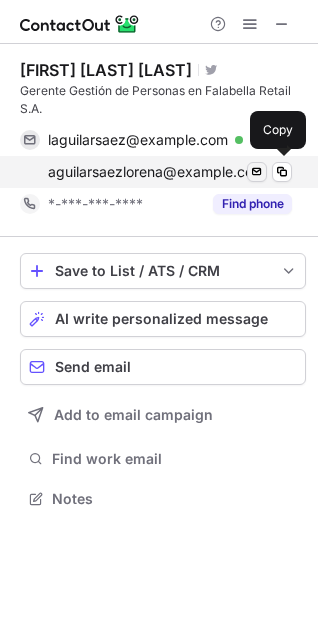 scroll, scrollTop: 10, scrollLeft: 10, axis: both 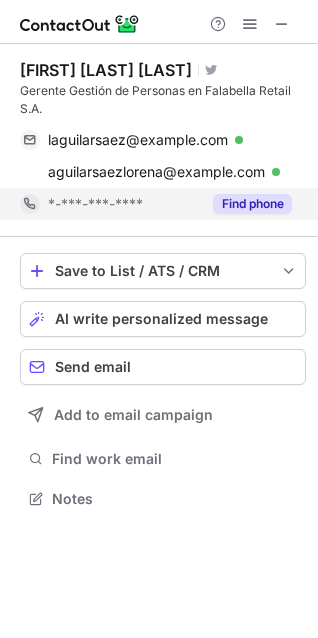click on "Find phone" at bounding box center [246, 204] 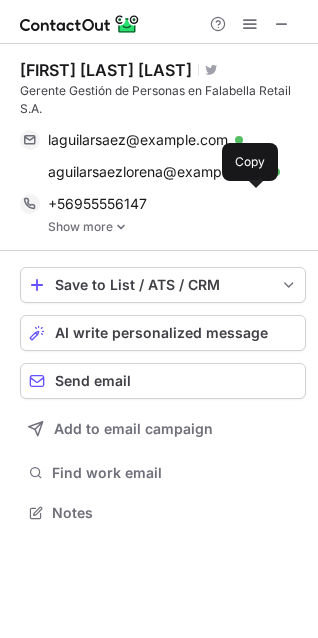 scroll, scrollTop: 10, scrollLeft: 10, axis: both 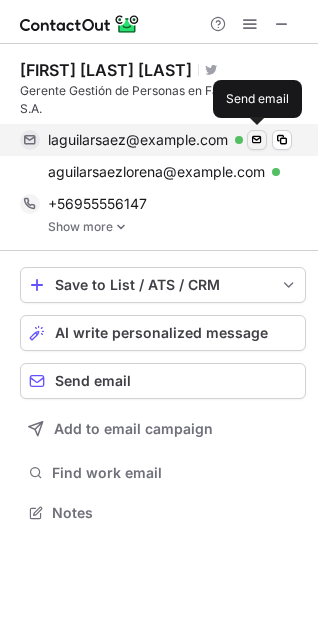 click at bounding box center [257, 140] 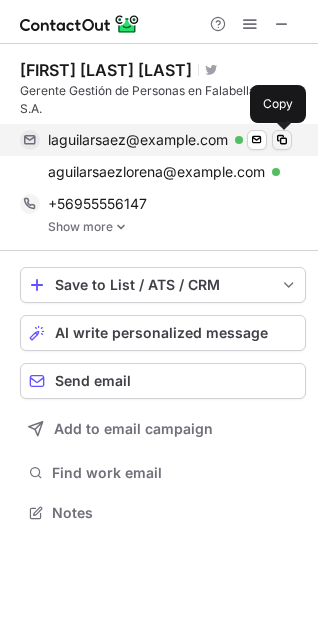 click at bounding box center [282, 140] 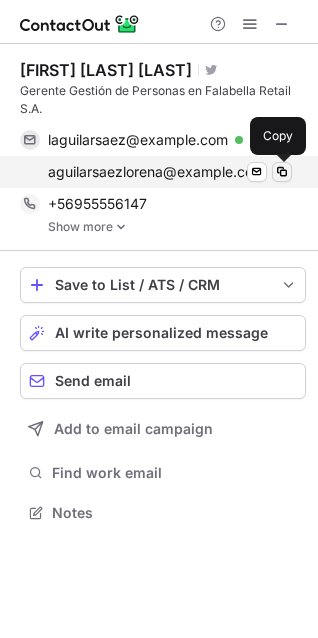 click at bounding box center [282, 172] 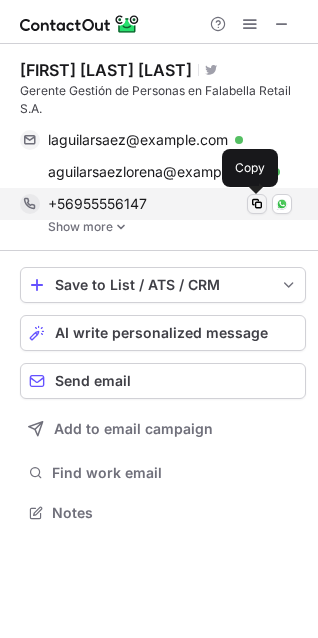 click at bounding box center (257, 204) 